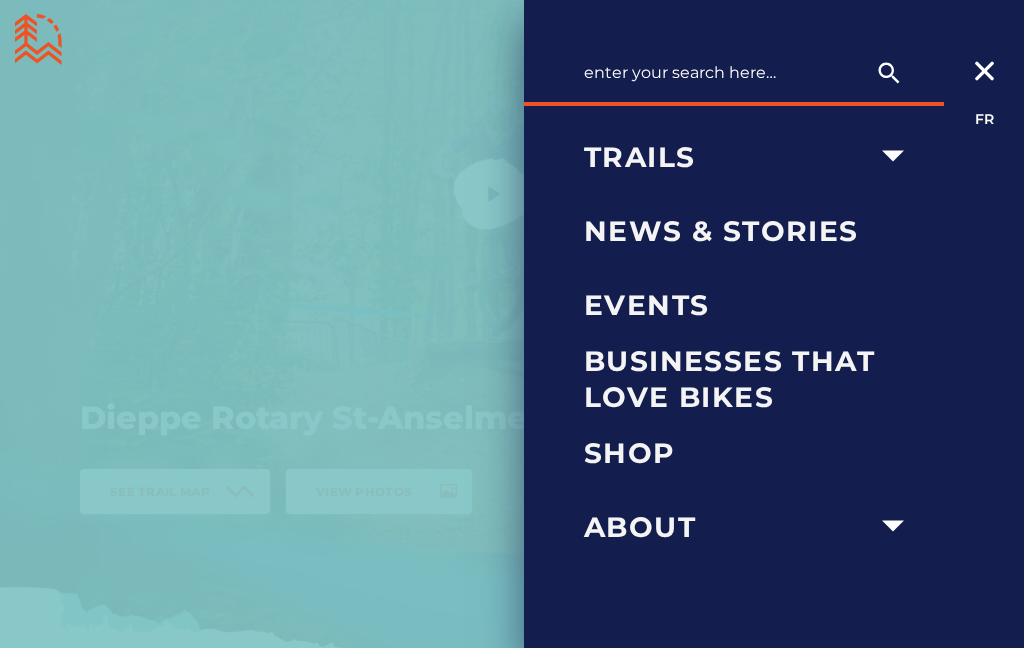 scroll, scrollTop: 2099, scrollLeft: 0, axis: vertical 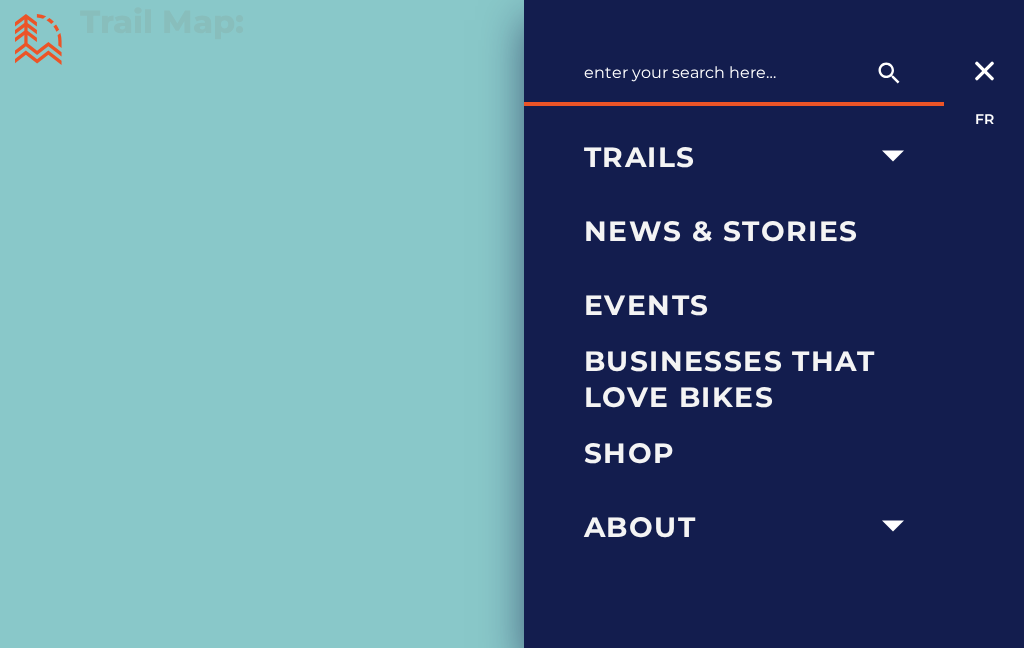 click at bounding box center [512, 324] 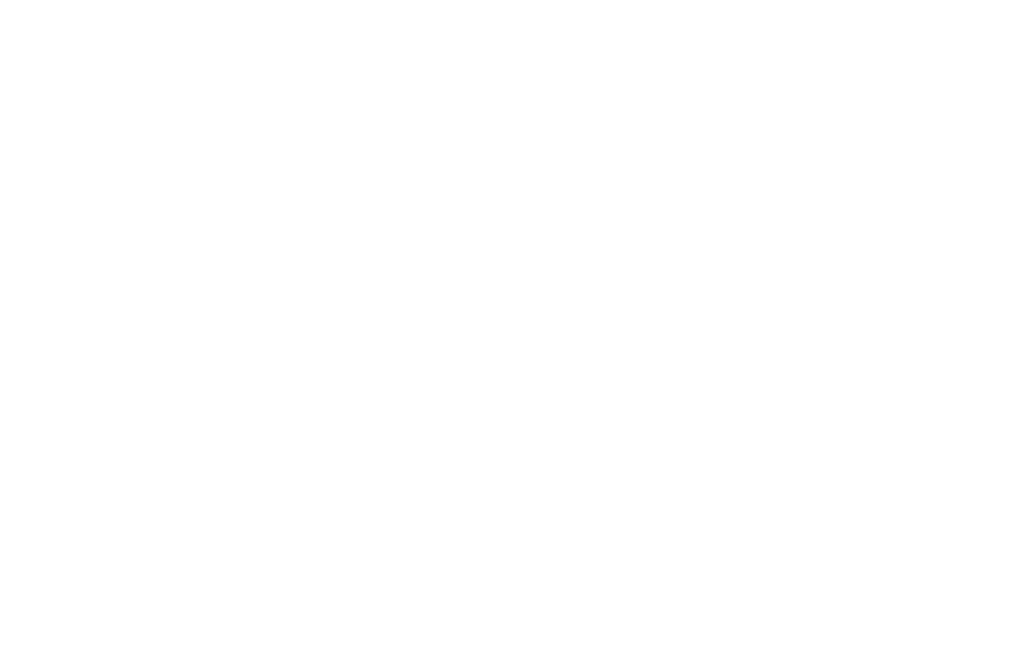 scroll, scrollTop: 2070, scrollLeft: 0, axis: vertical 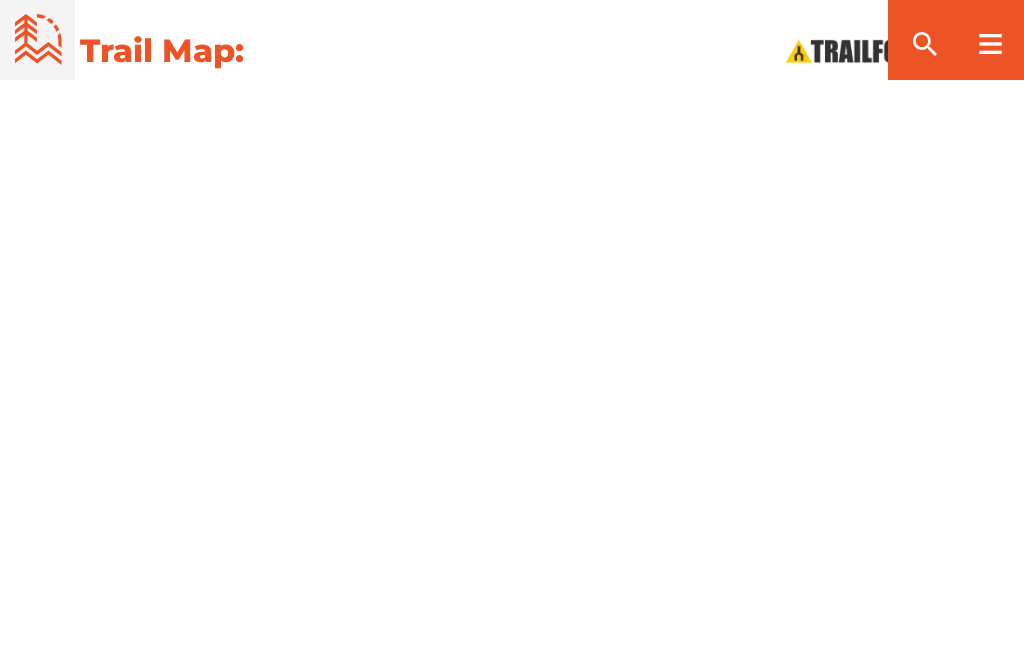 click 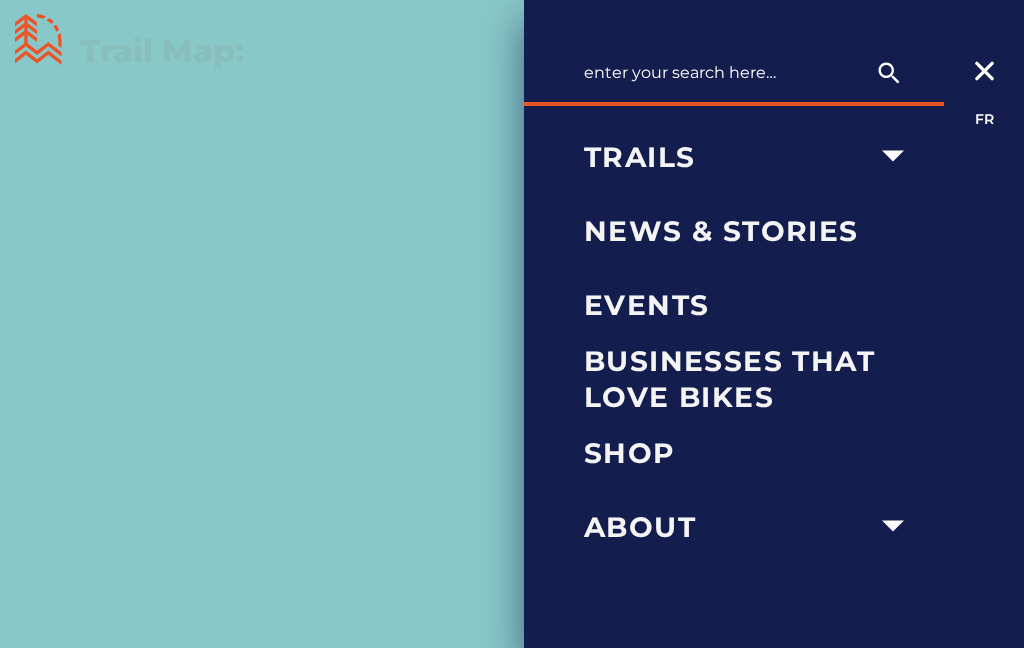 click 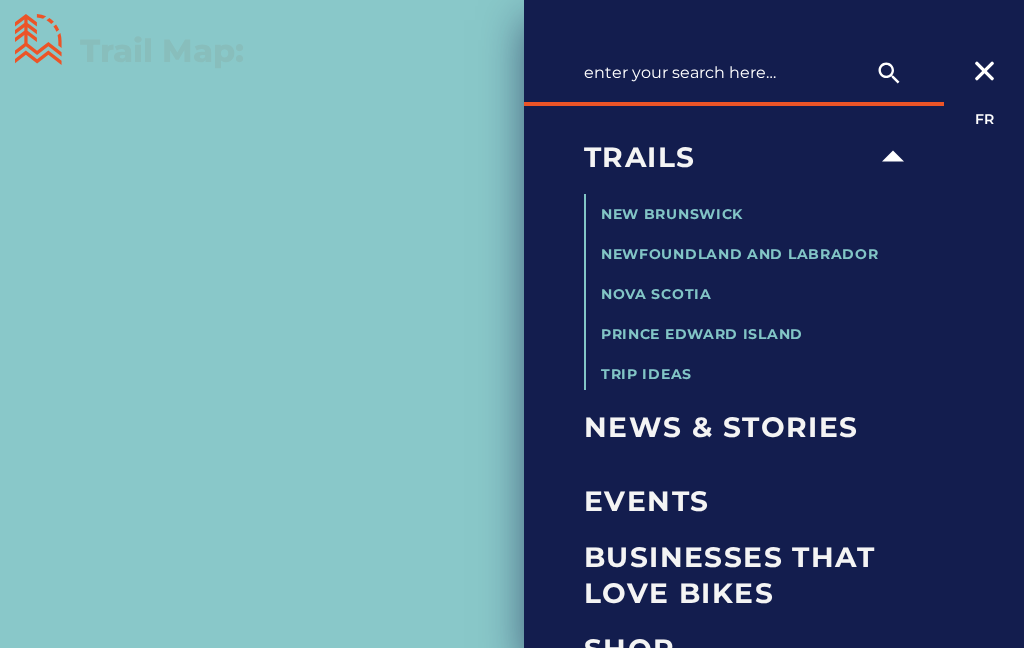 click on "New Brunswick" at bounding box center [672, 214] 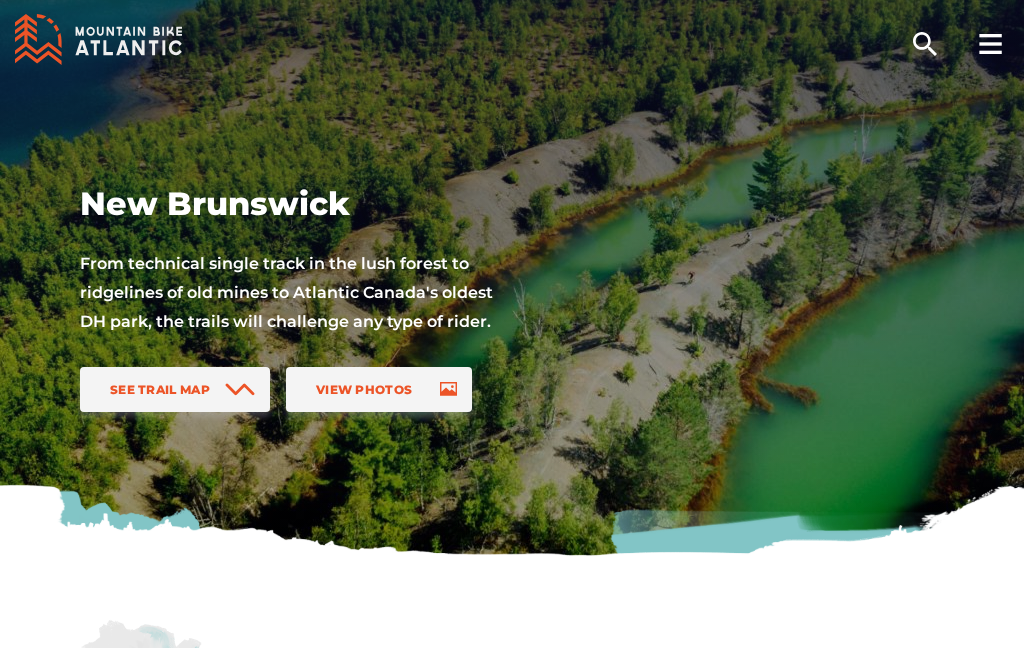 scroll, scrollTop: 0, scrollLeft: 0, axis: both 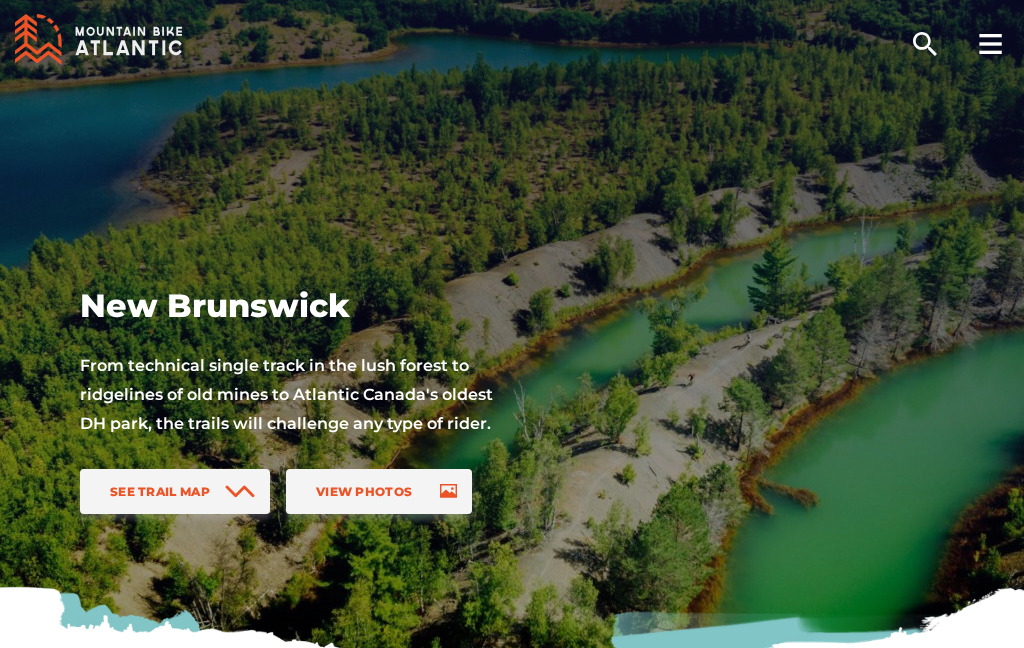 click on "View Photos" at bounding box center [379, 491] 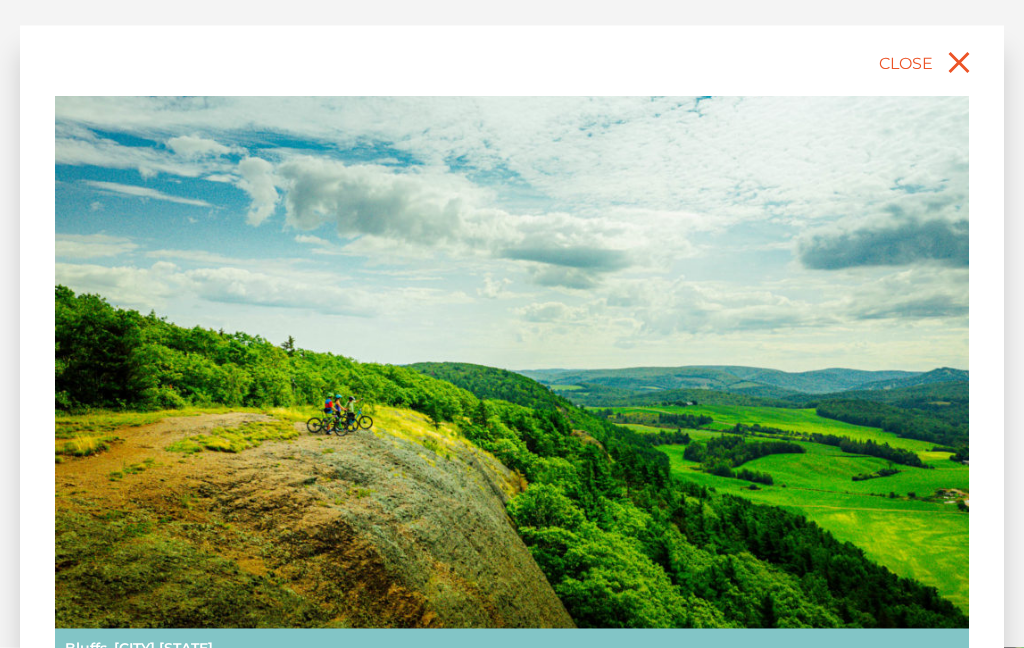 scroll, scrollTop: 532, scrollLeft: 0, axis: vertical 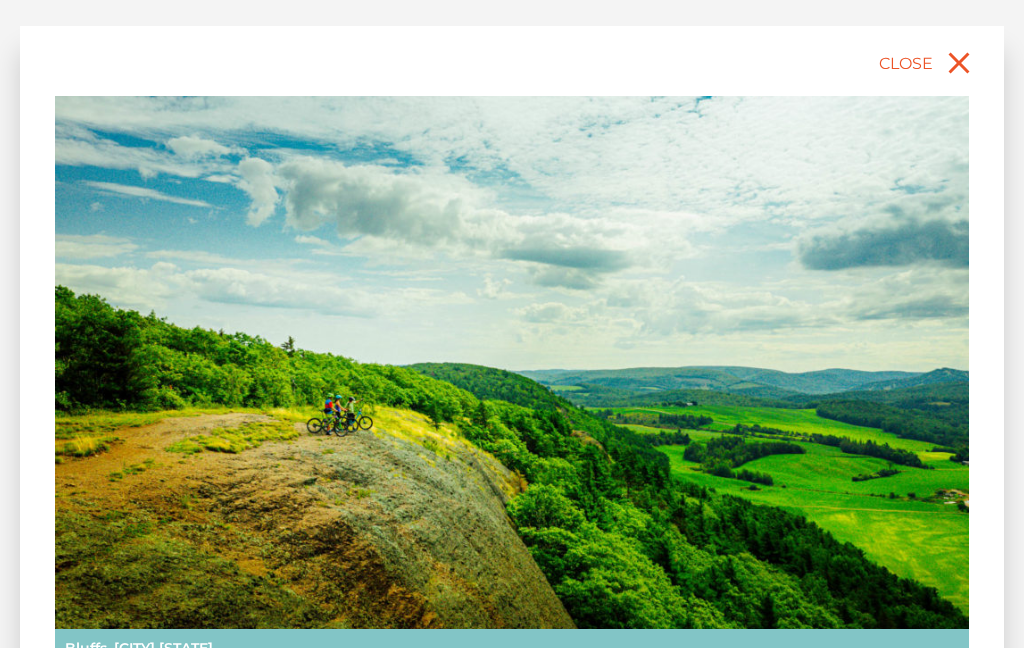 click 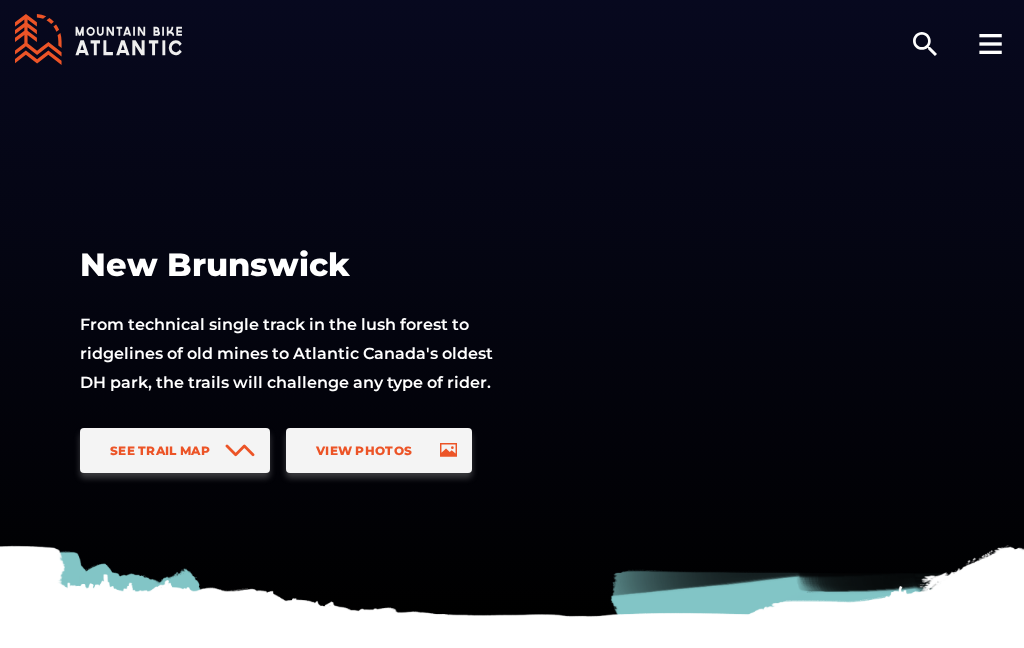 scroll, scrollTop: 0, scrollLeft: 0, axis: both 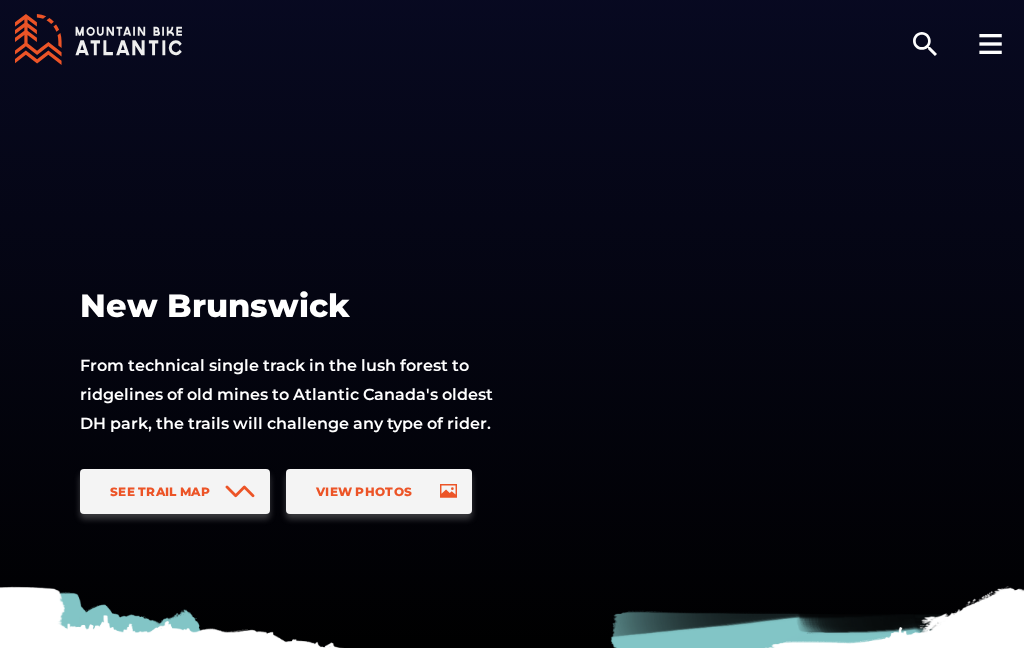 click on "View Photos" at bounding box center [379, 491] 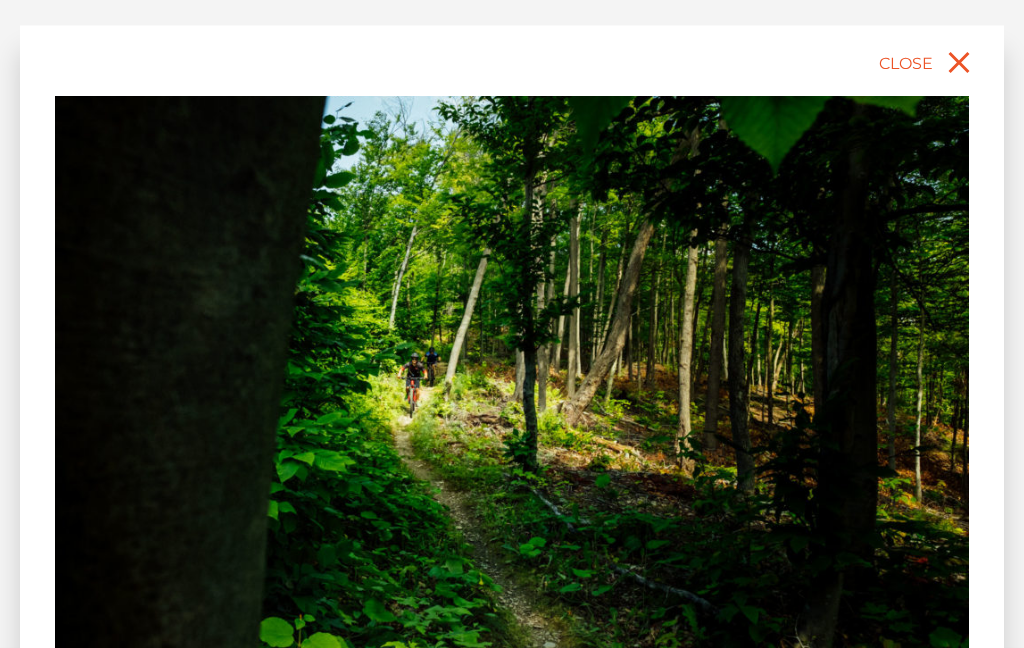 scroll, scrollTop: 851, scrollLeft: 0, axis: vertical 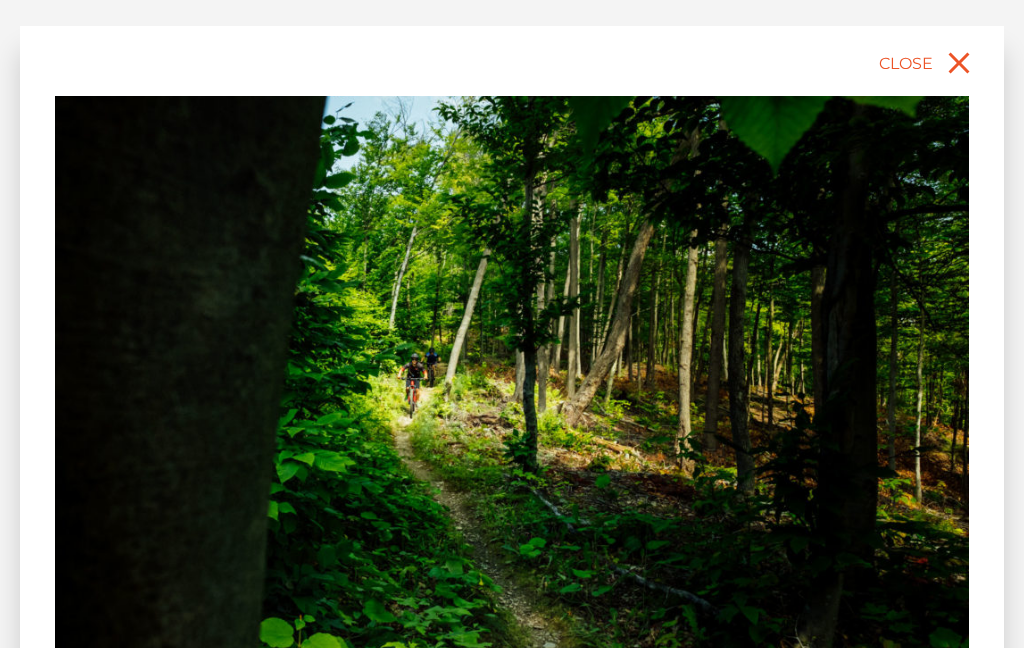 click at bounding box center (512, 382) 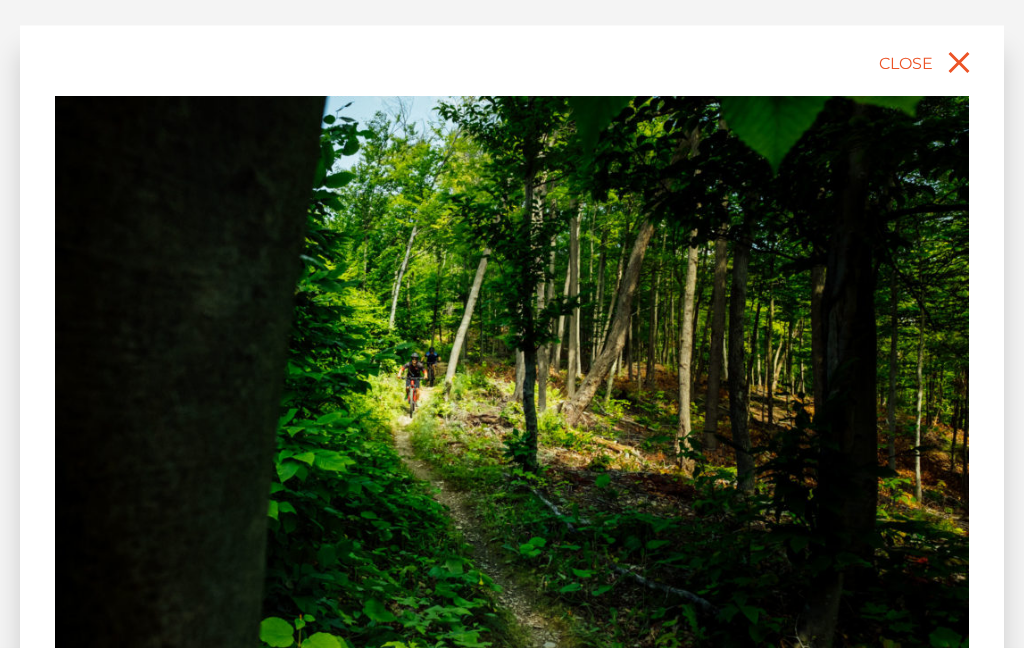 scroll, scrollTop: 1228, scrollLeft: 0, axis: vertical 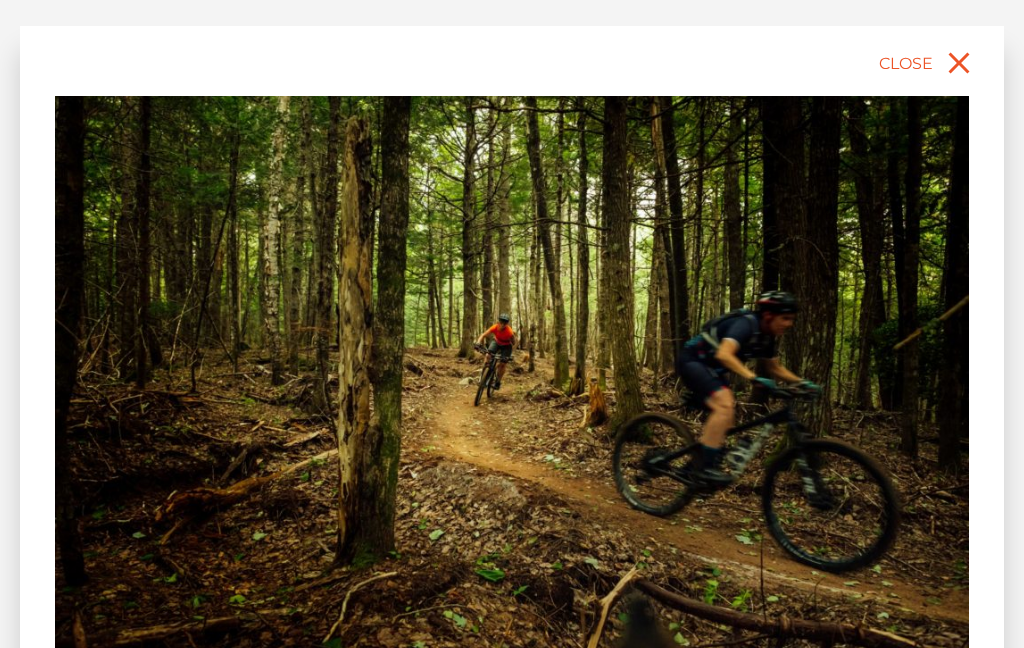 click at bounding box center (577, 725) 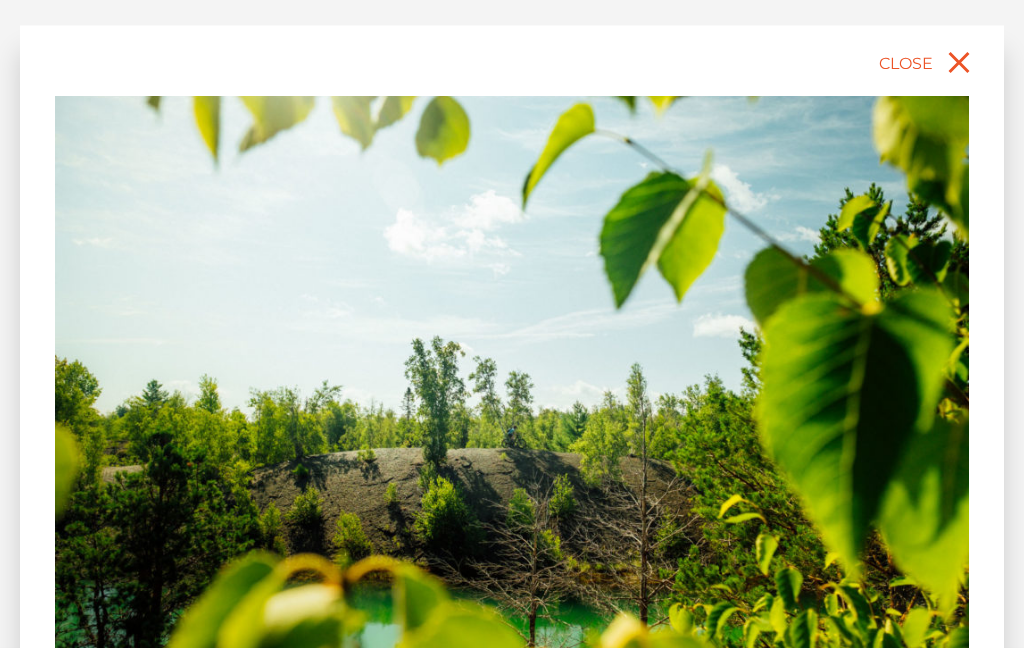 scroll, scrollTop: 1483, scrollLeft: 0, axis: vertical 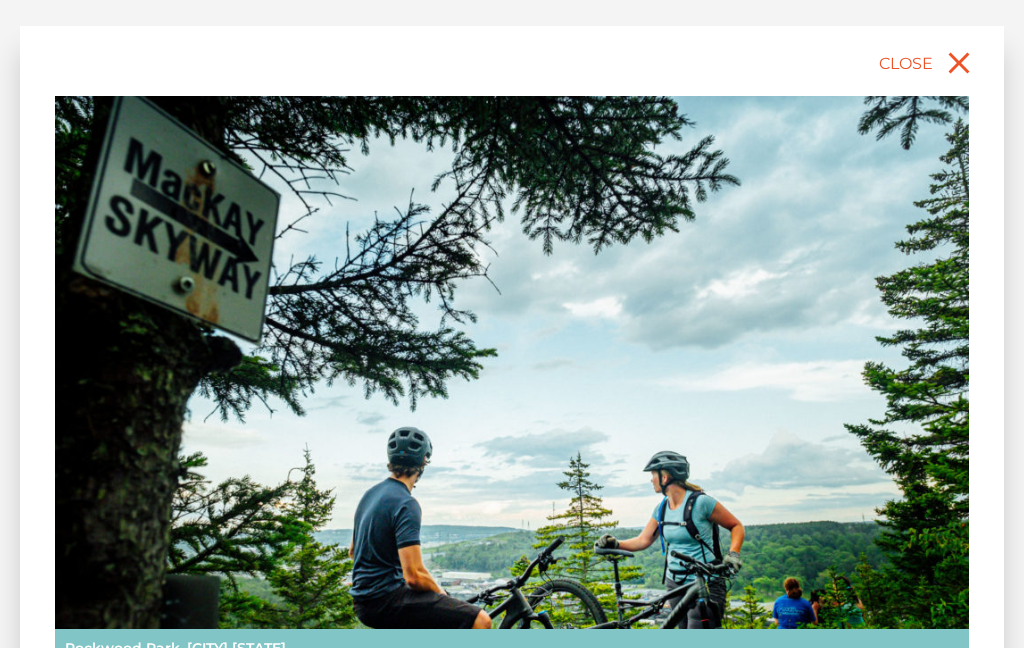 click at bounding box center (837, 725) 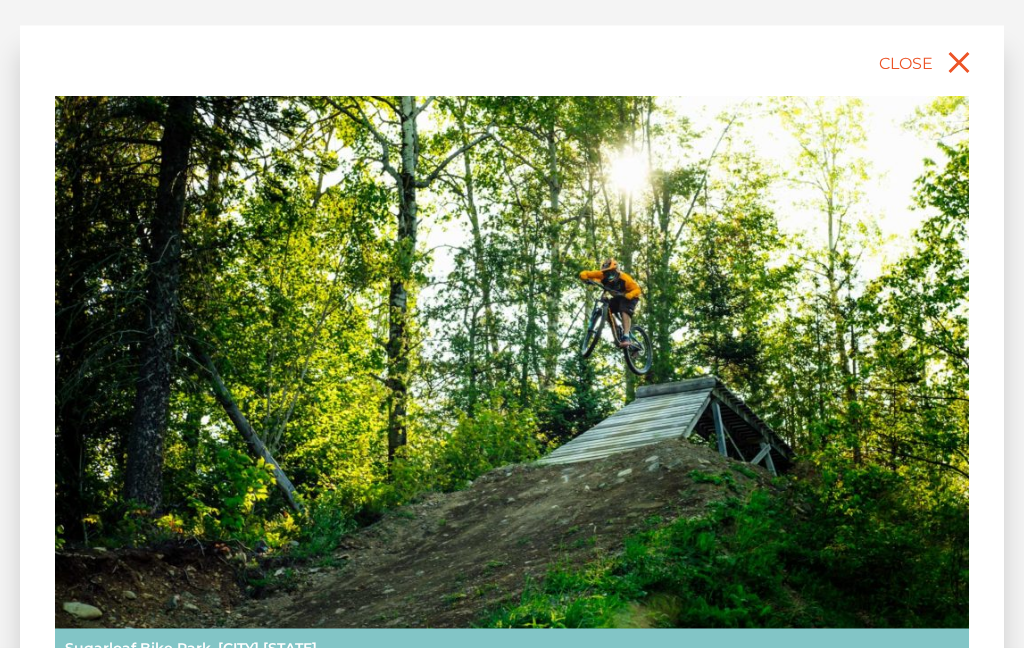 click 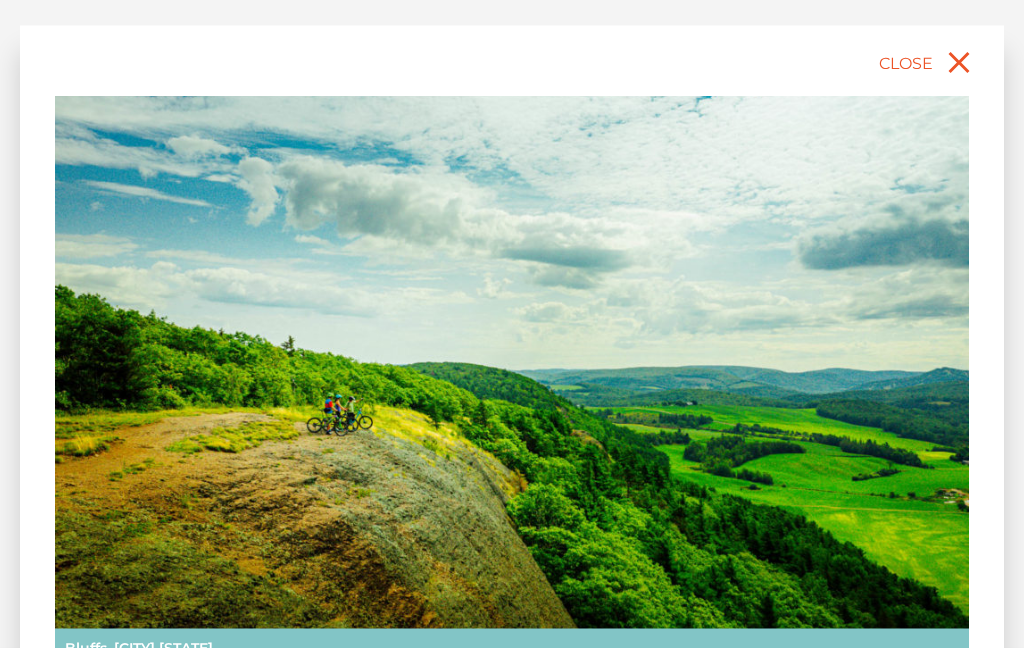 scroll, scrollTop: 1532, scrollLeft: 0, axis: vertical 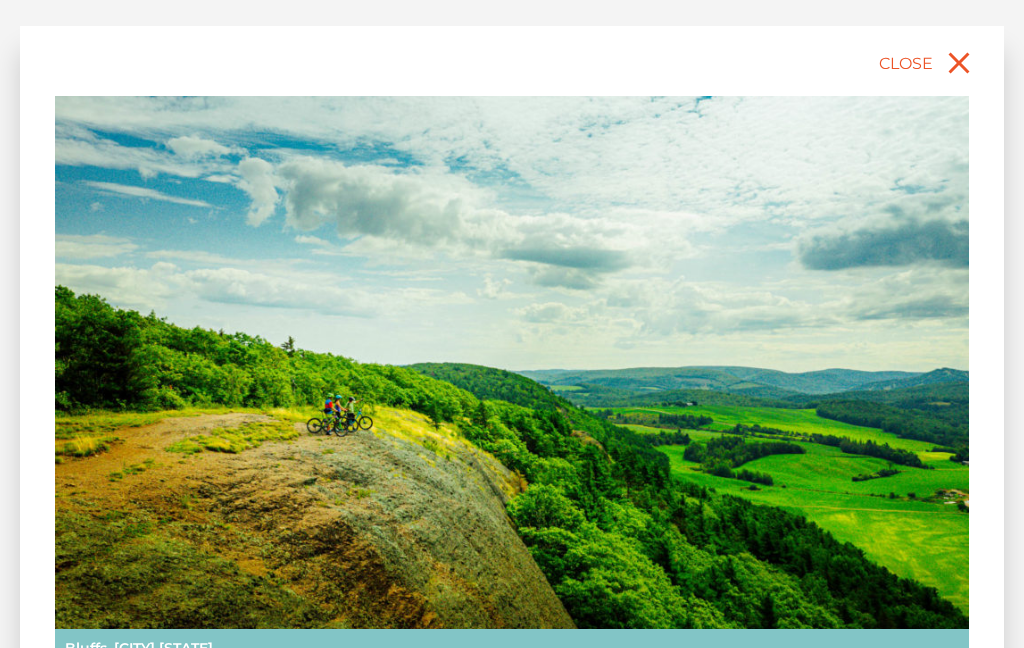 click 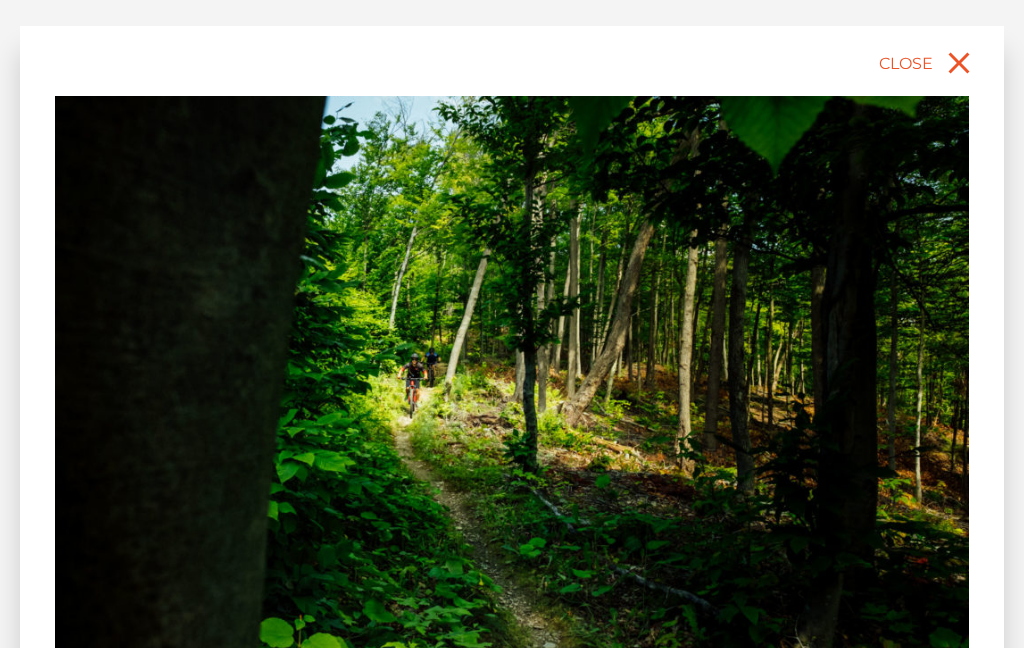 click 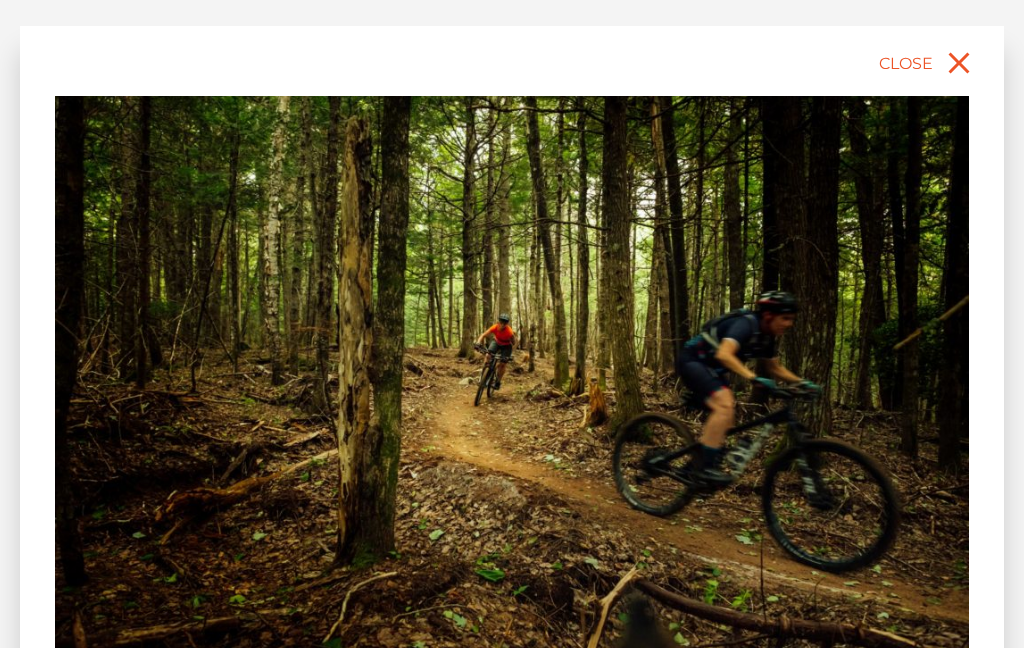 click 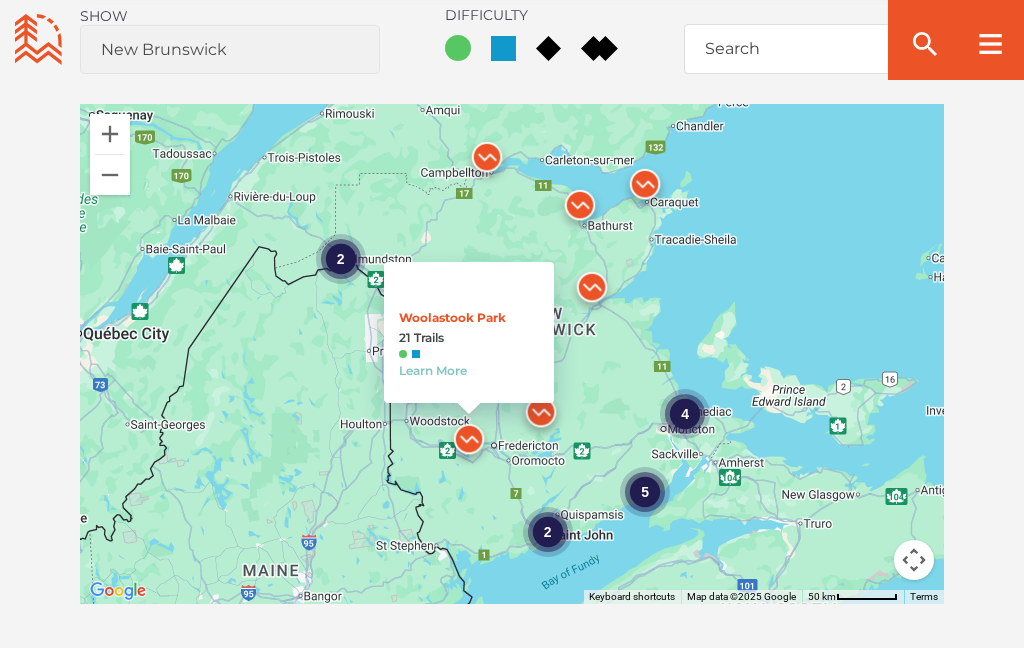 click on "4 2 5 2 Woolastook Park 21 Trails Learn More" at bounding box center (512, 354) 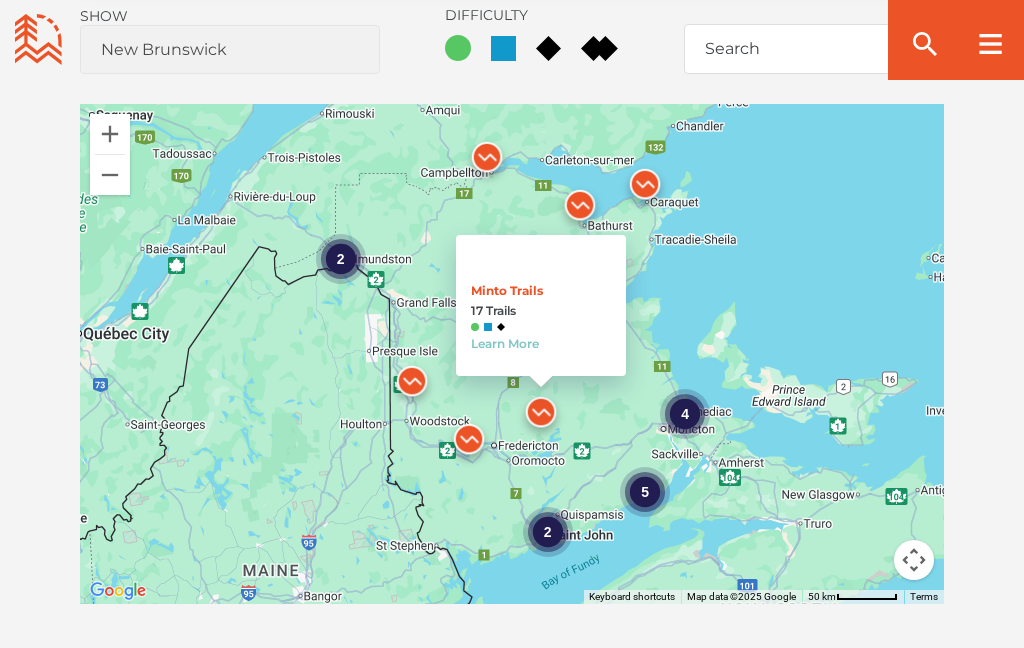 click on "Learn More" at bounding box center [505, 343] 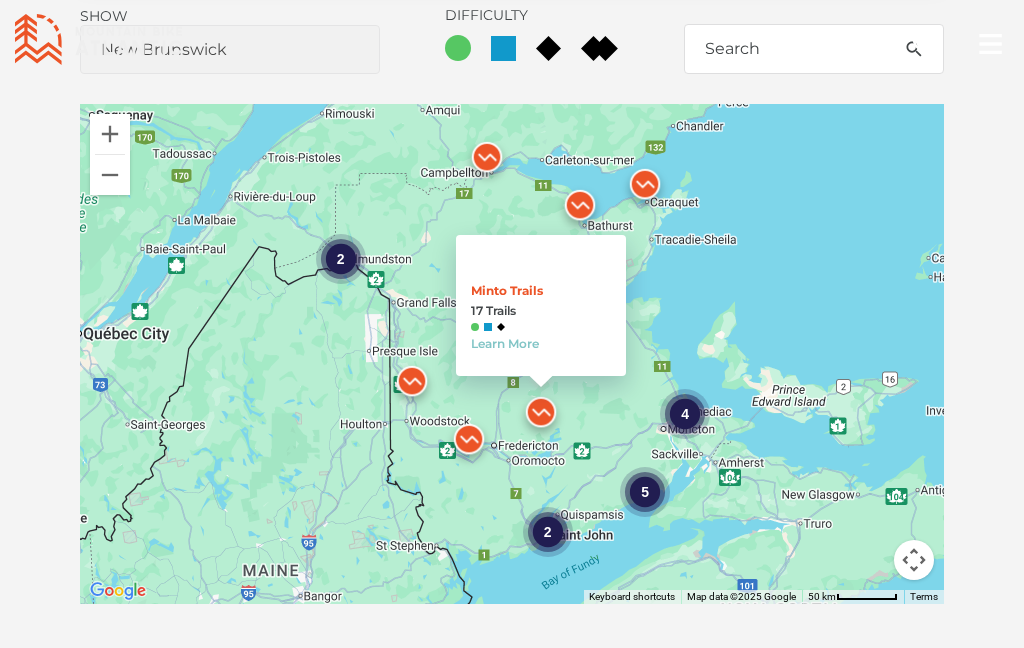 scroll, scrollTop: 1612, scrollLeft: 0, axis: vertical 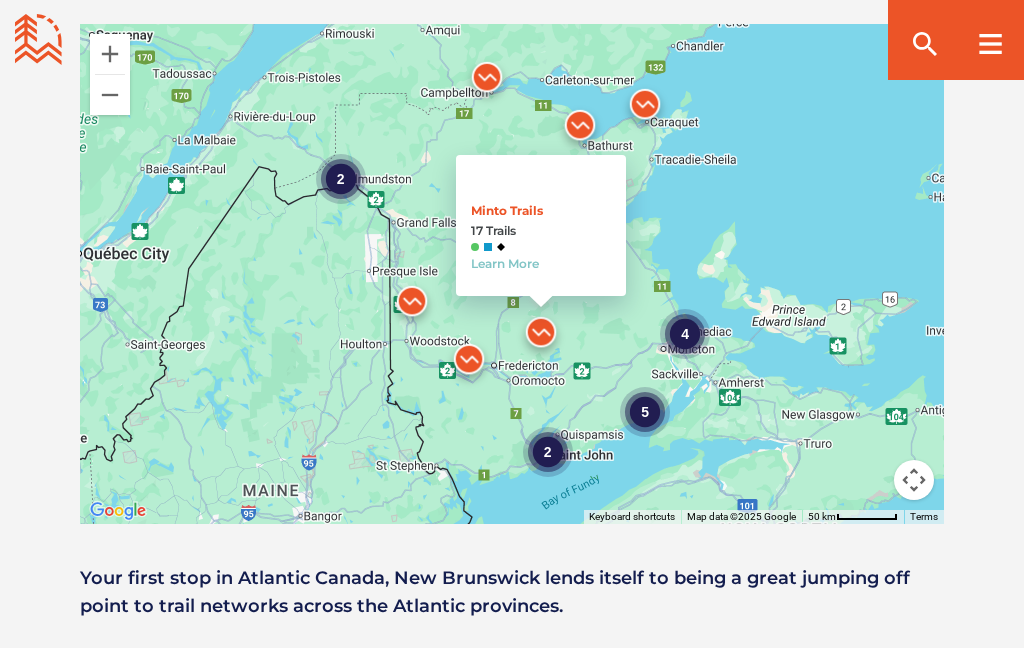 click on "Learn More" at bounding box center (505, 263) 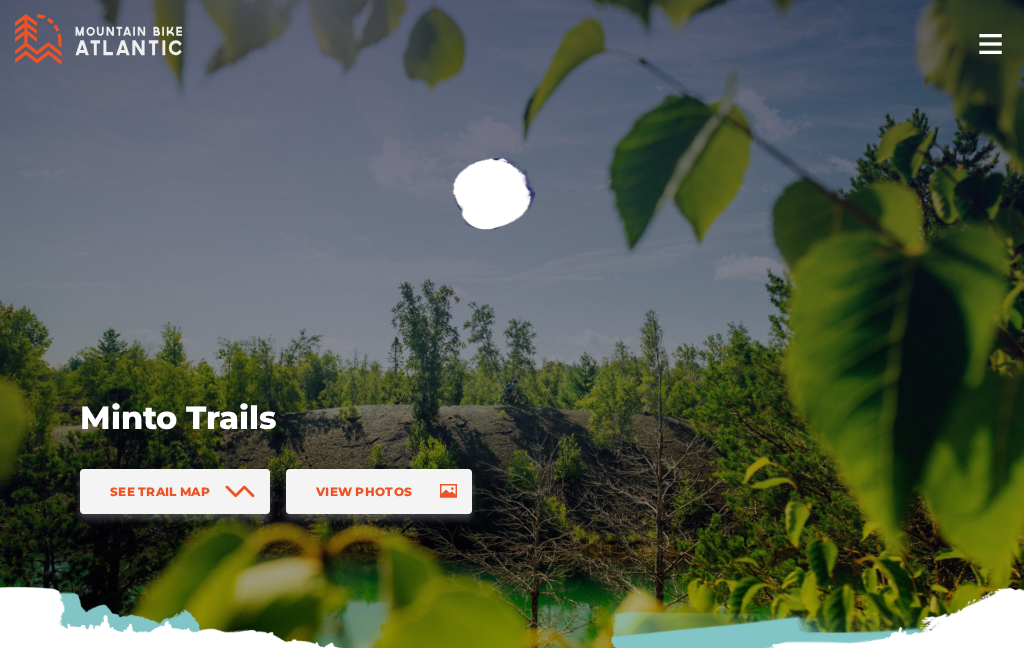 click on "See Trail Map" at bounding box center (175, 491) 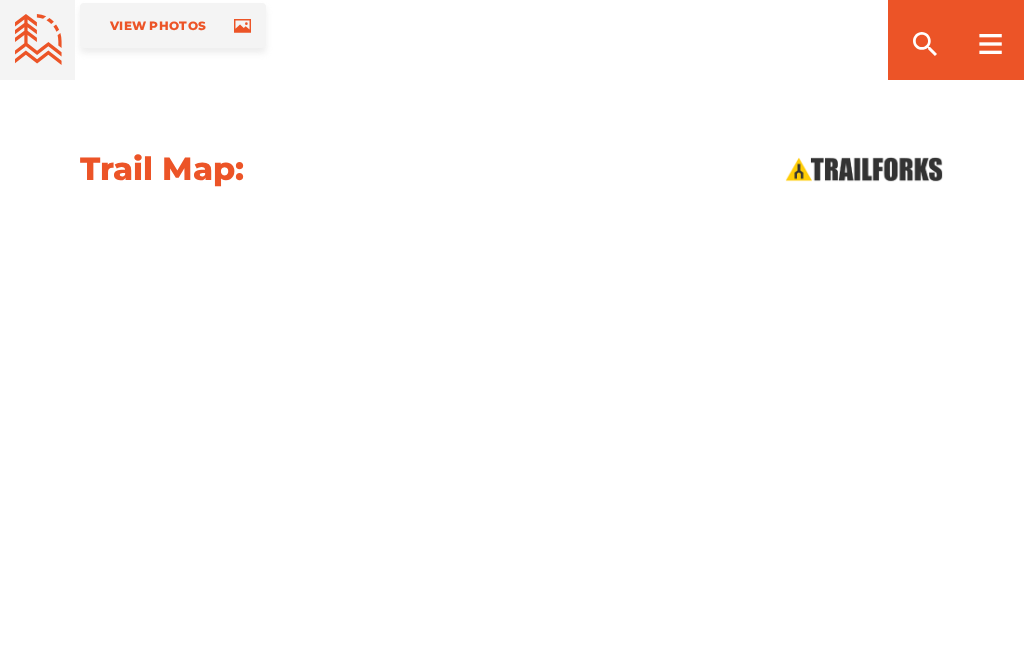 scroll, scrollTop: 2080, scrollLeft: 0, axis: vertical 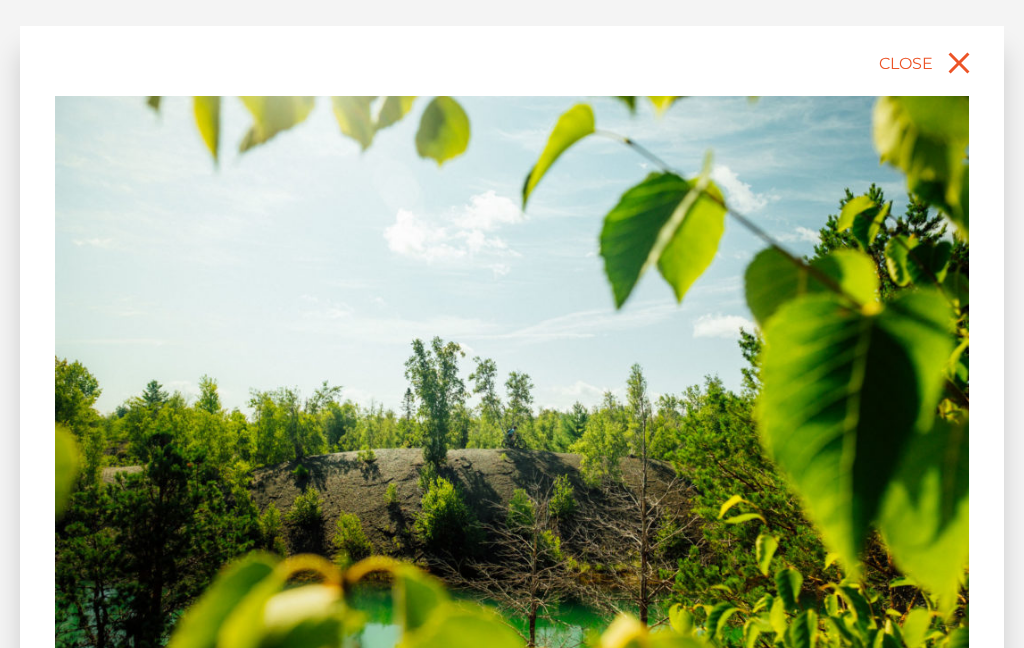 click at bounding box center [512, 382] 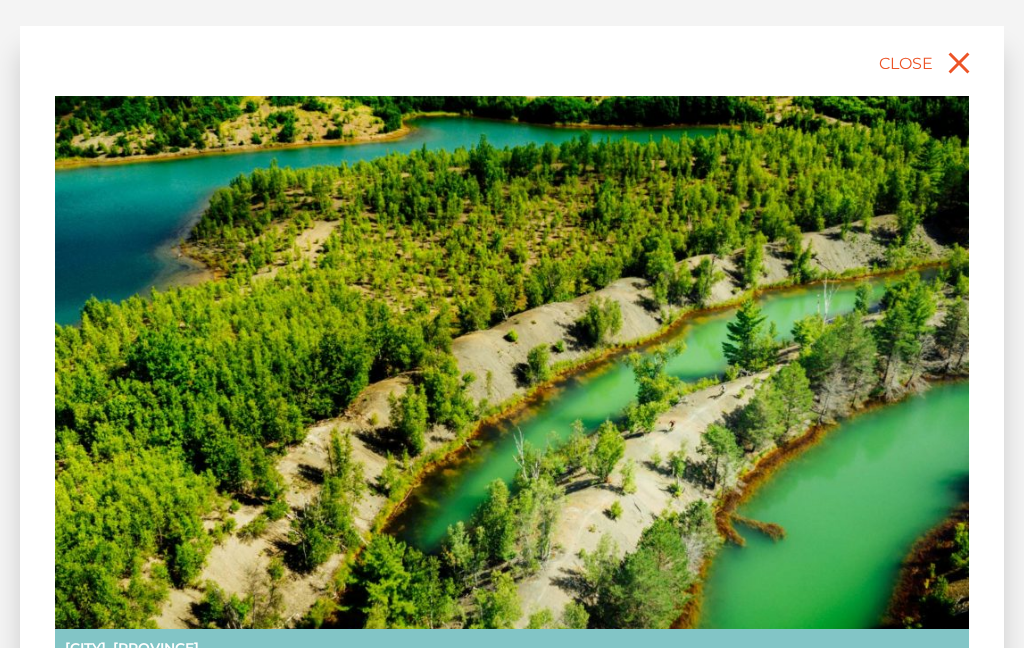click 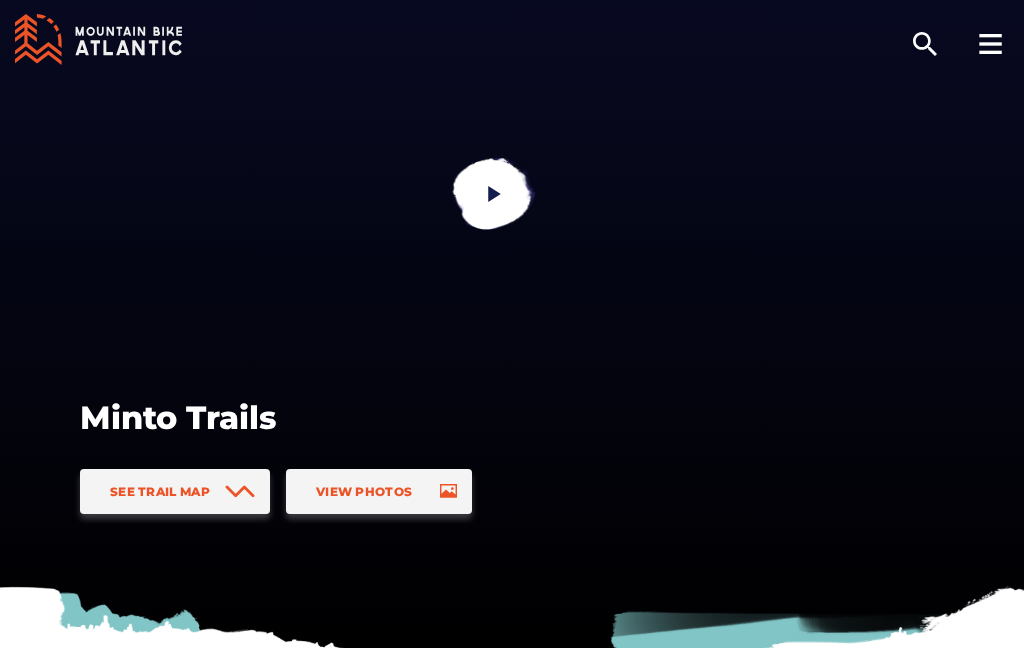 click 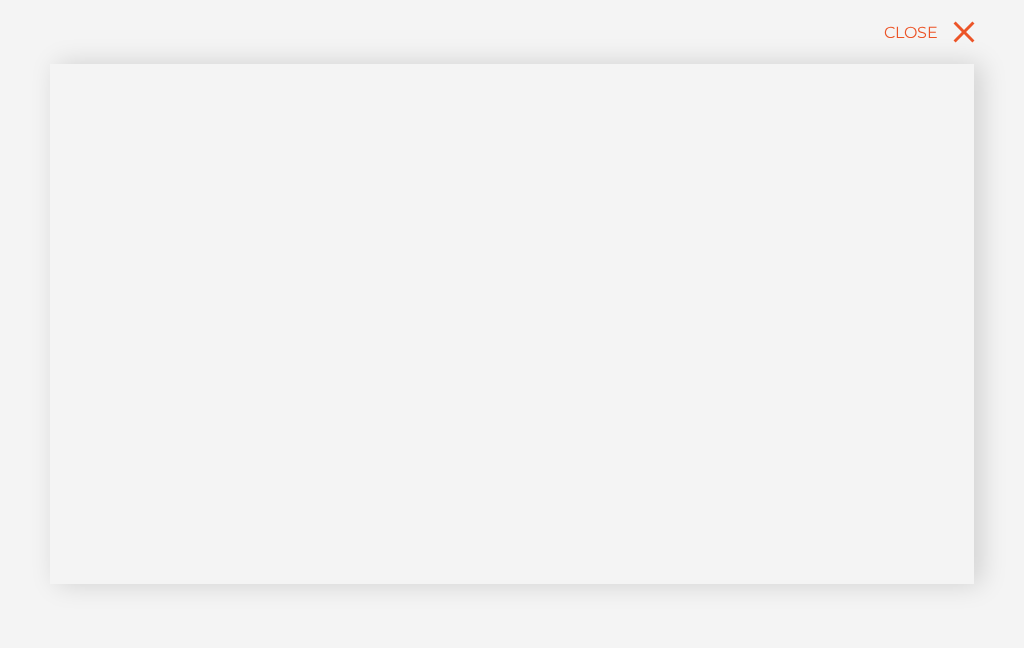 click on "Close" at bounding box center (933, 32) 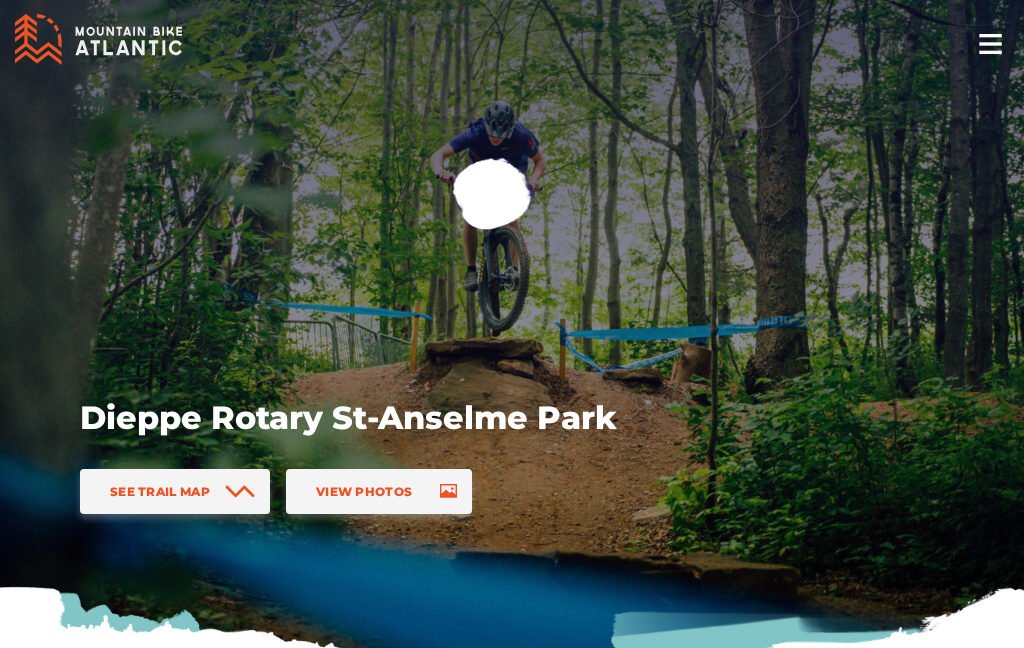 scroll, scrollTop: 0, scrollLeft: 0, axis: both 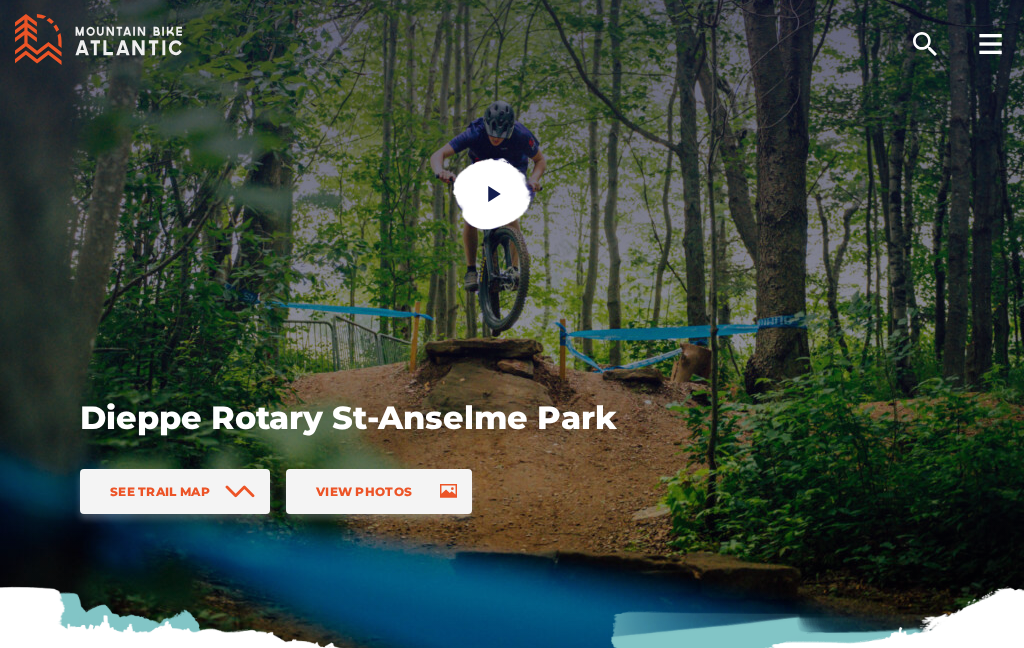 click 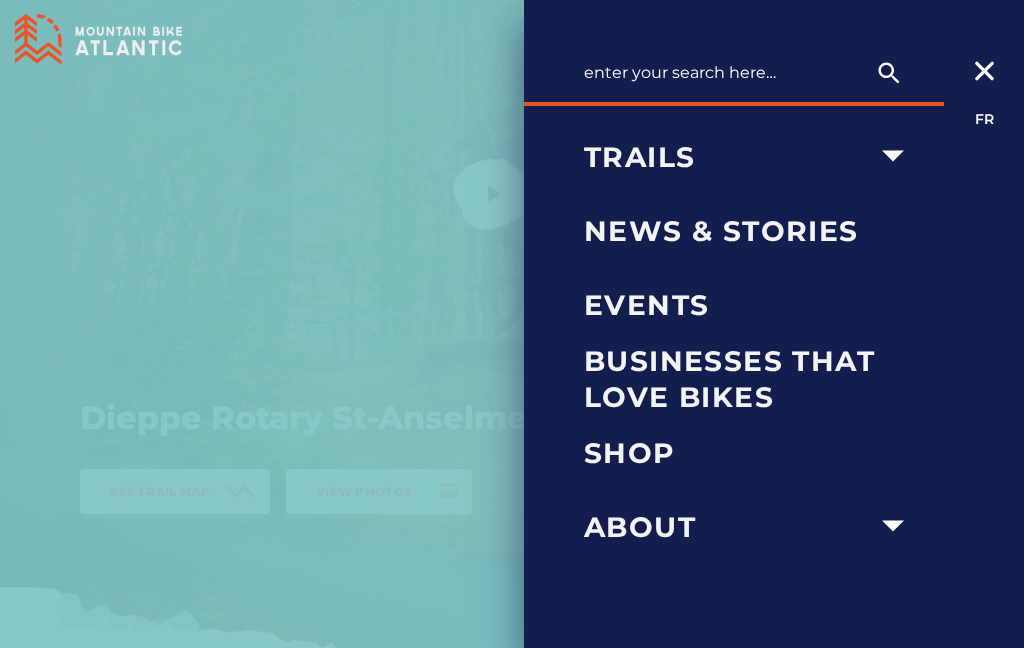 click 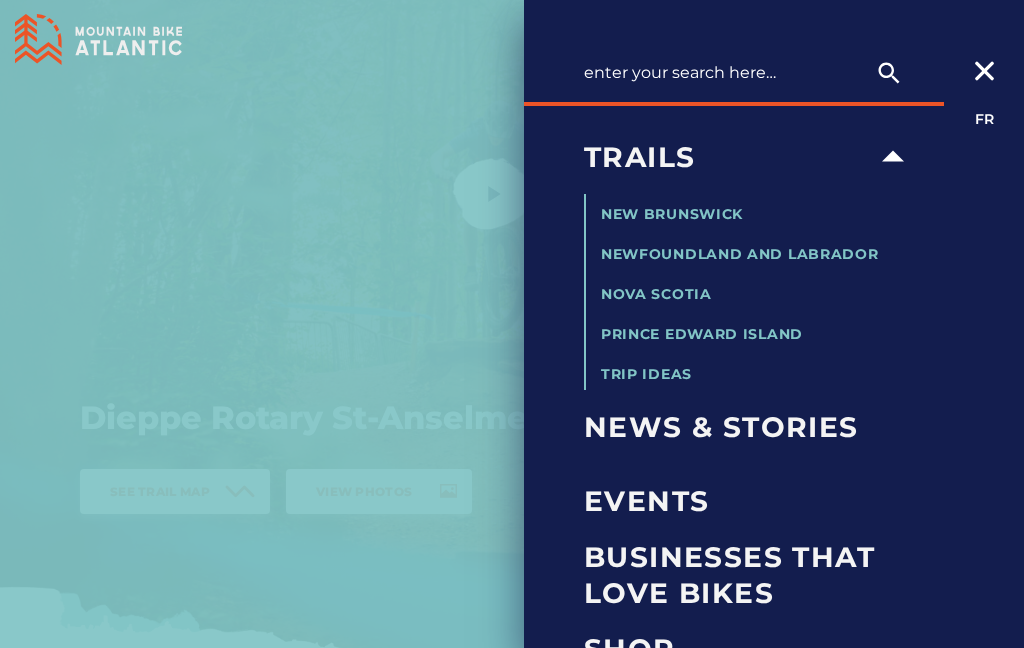 click on "New Brunswick" at bounding box center [672, 214] 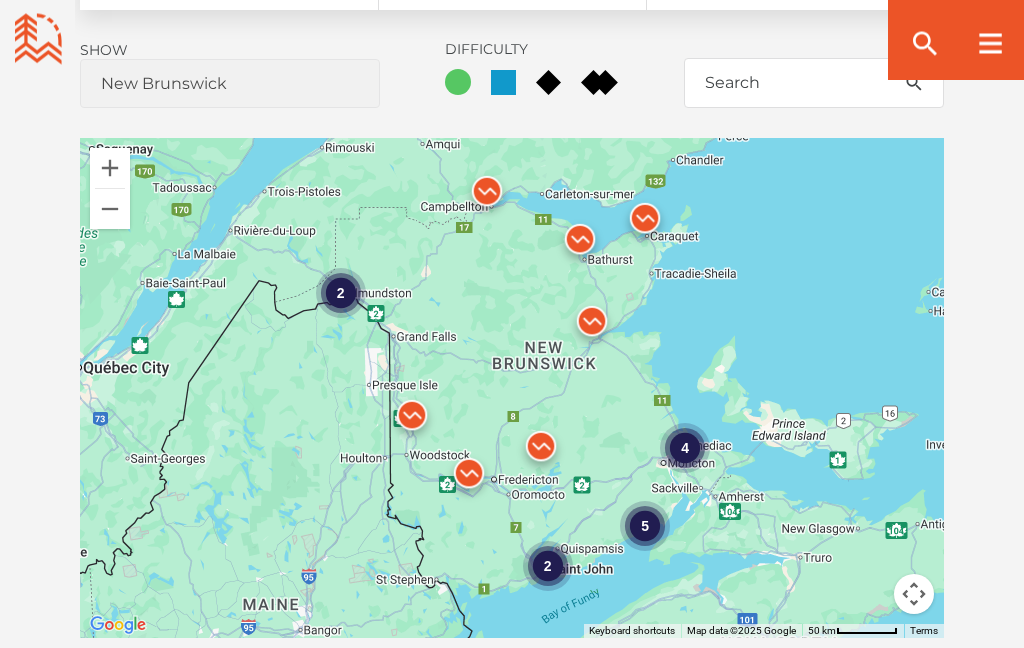 scroll, scrollTop: 1499, scrollLeft: 0, axis: vertical 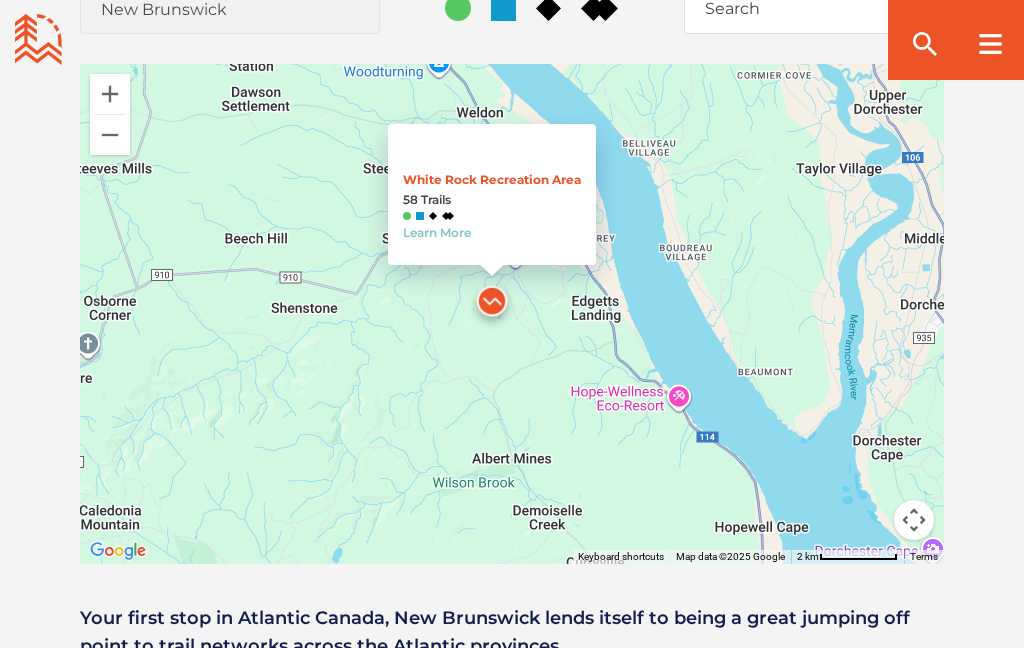 click on "Learn More" at bounding box center [437, 232] 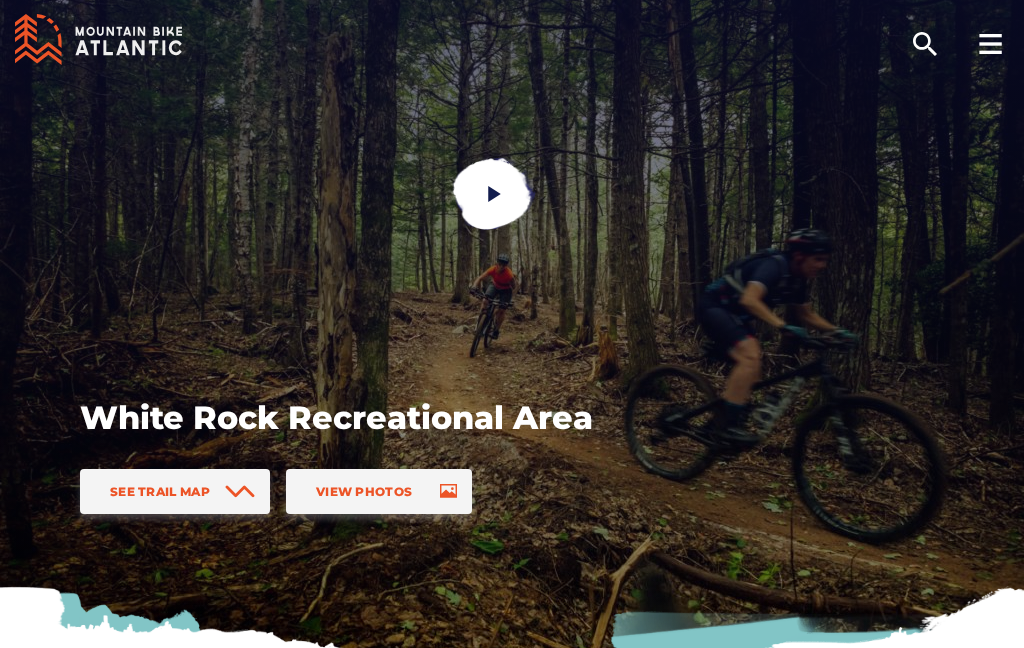 scroll, scrollTop: 0, scrollLeft: 0, axis: both 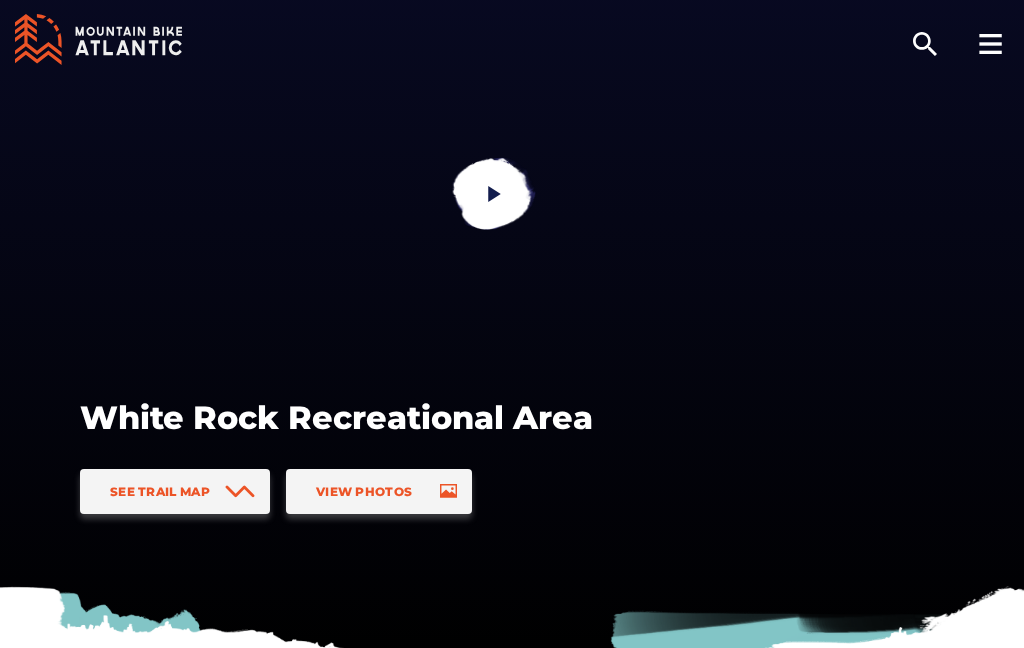 click 